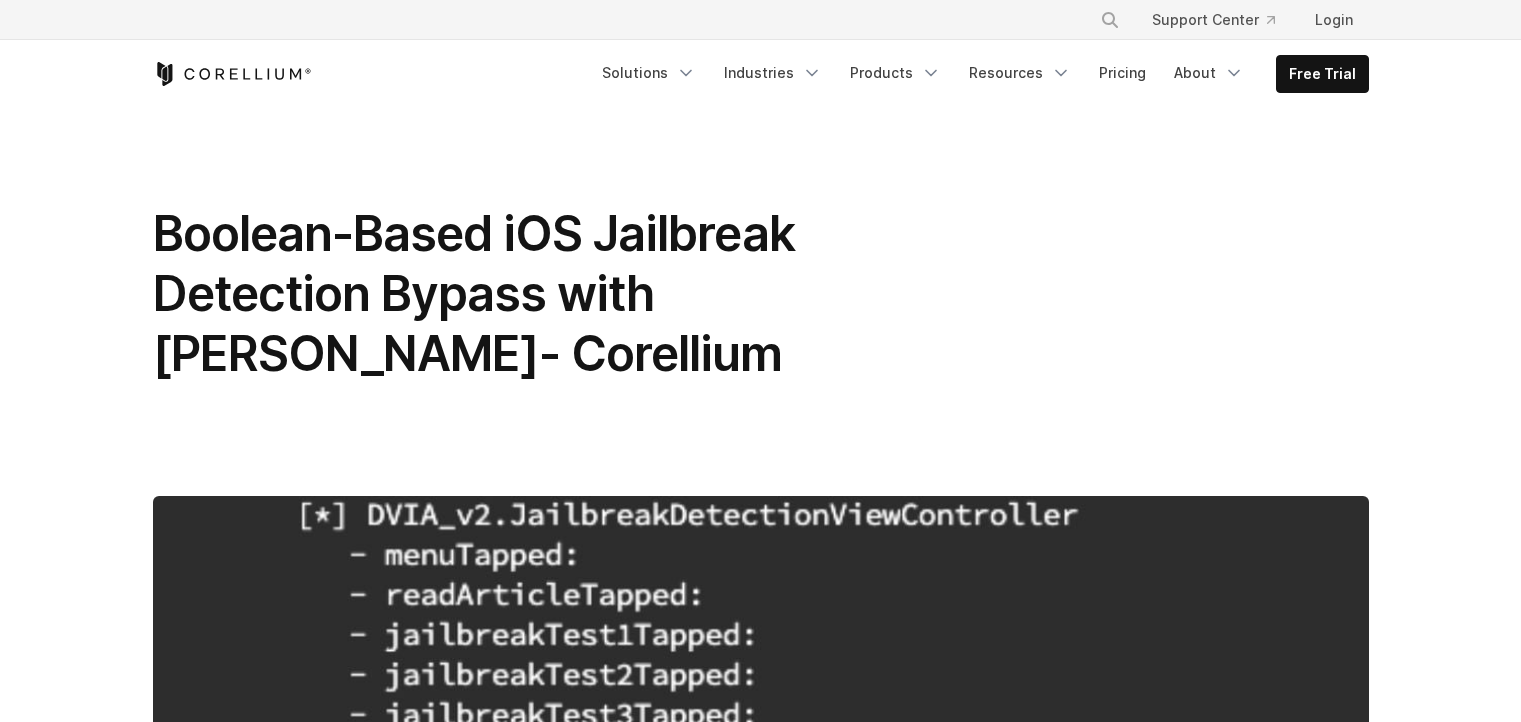 scroll, scrollTop: 2280, scrollLeft: 0, axis: vertical 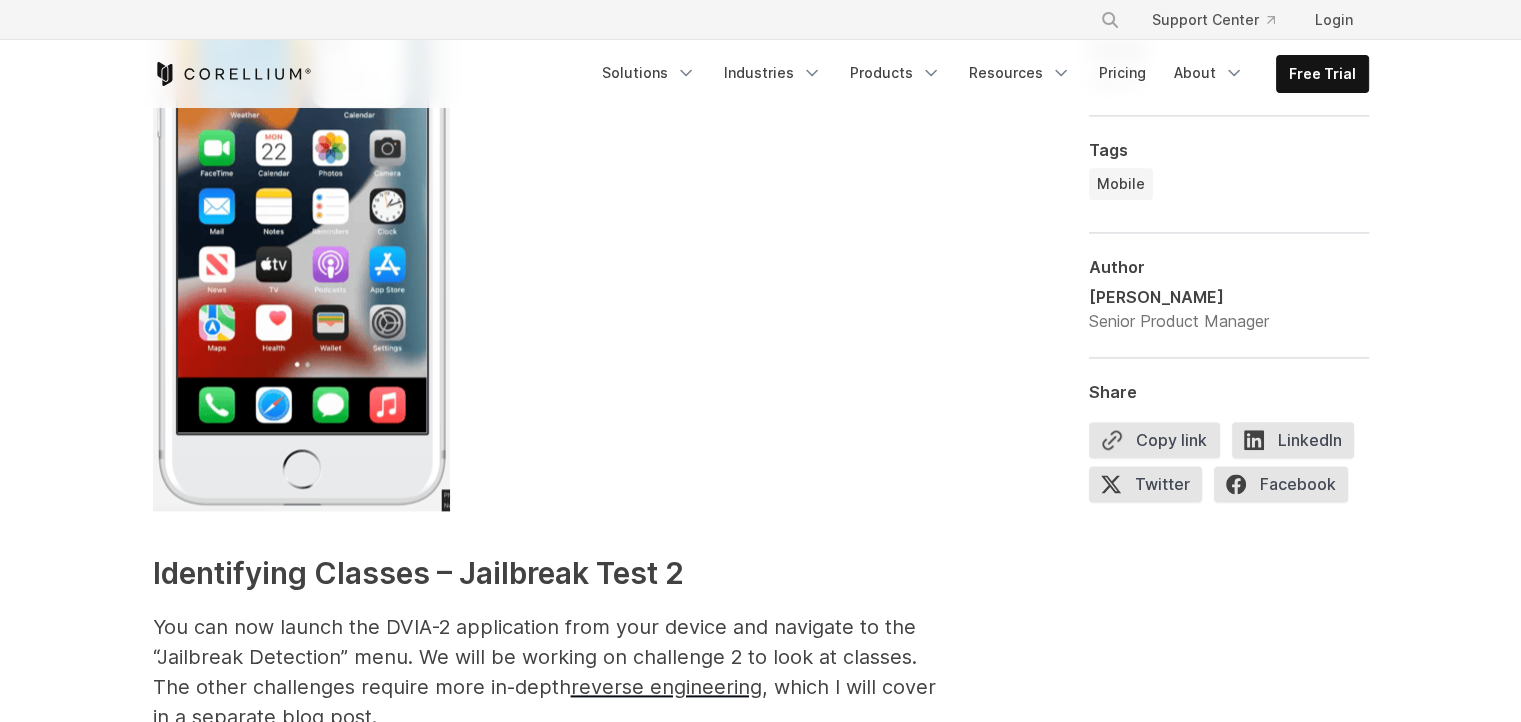 drag, startPoint x: 450, startPoint y: 259, endPoint x: 692, endPoint y: 270, distance: 242.24988 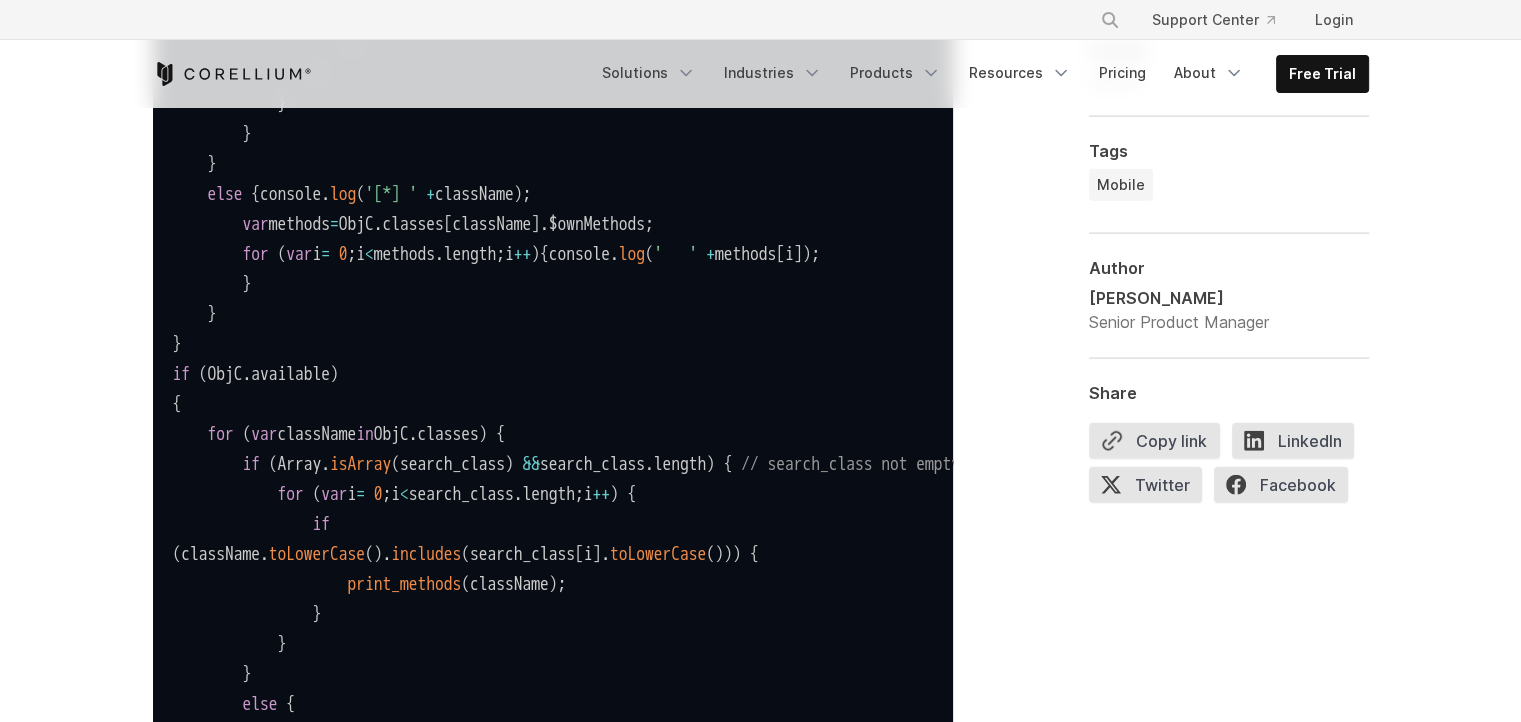 scroll, scrollTop: 5160, scrollLeft: 0, axis: vertical 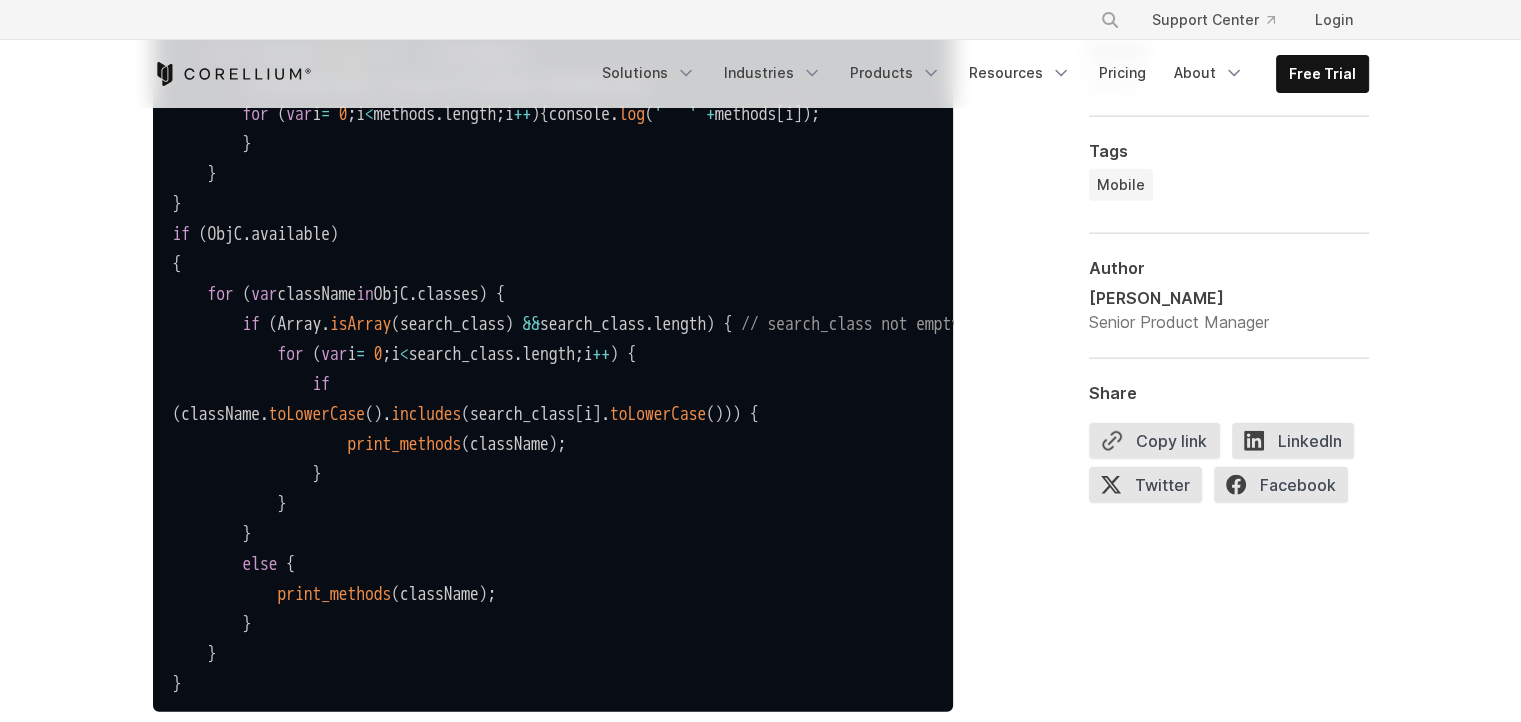 click on "Once the script has been executed" at bounding box center (320, -856) 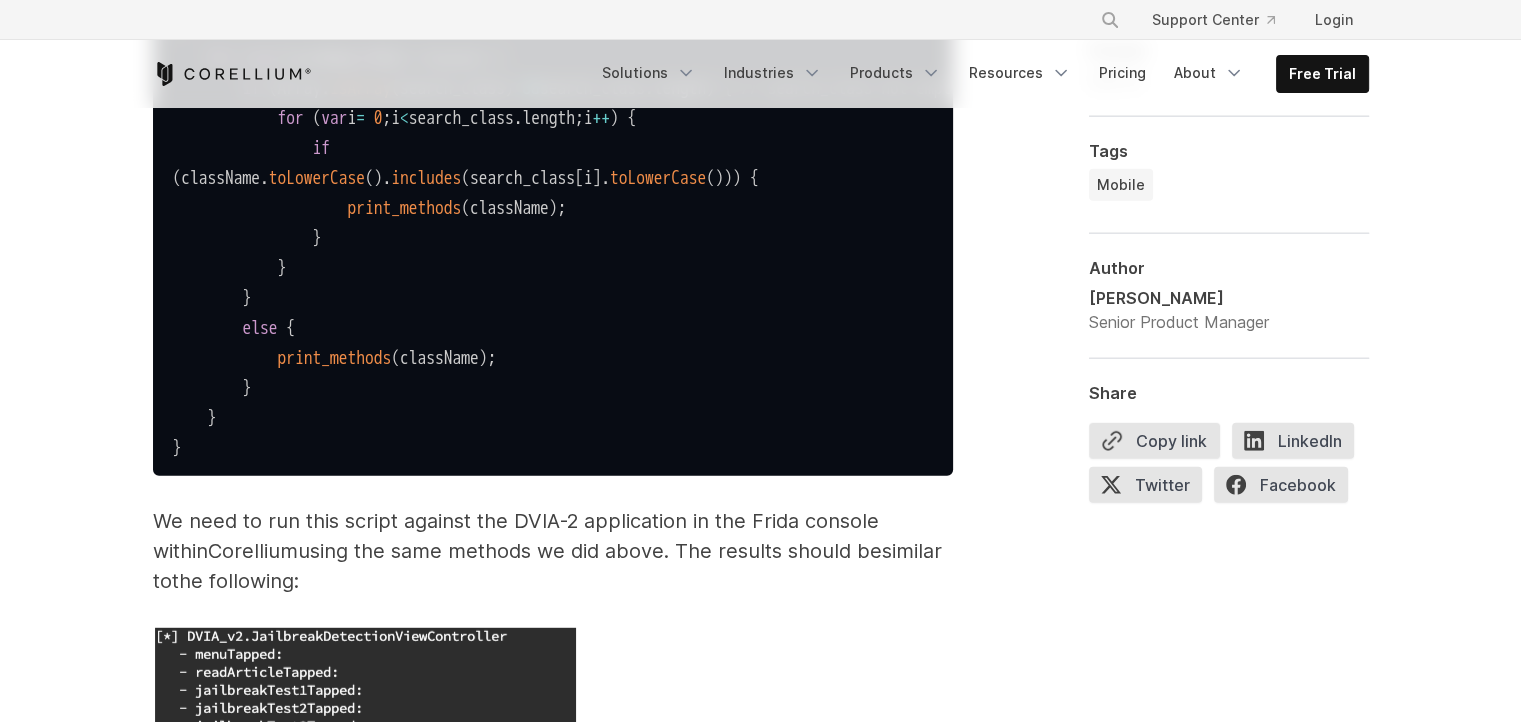 scroll, scrollTop: 5400, scrollLeft: 0, axis: vertical 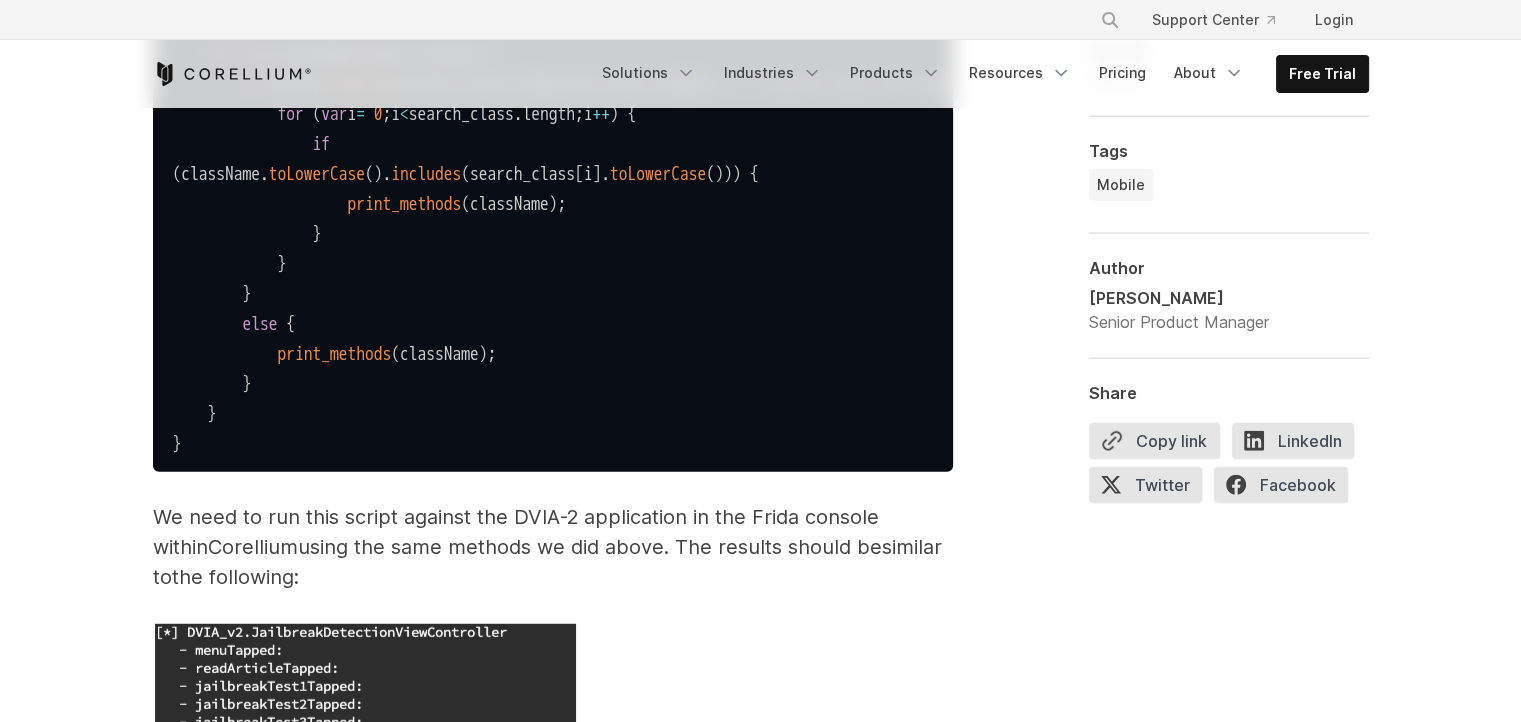 drag, startPoint x: 205, startPoint y: 282, endPoint x: 450, endPoint y: 285, distance: 245.01837 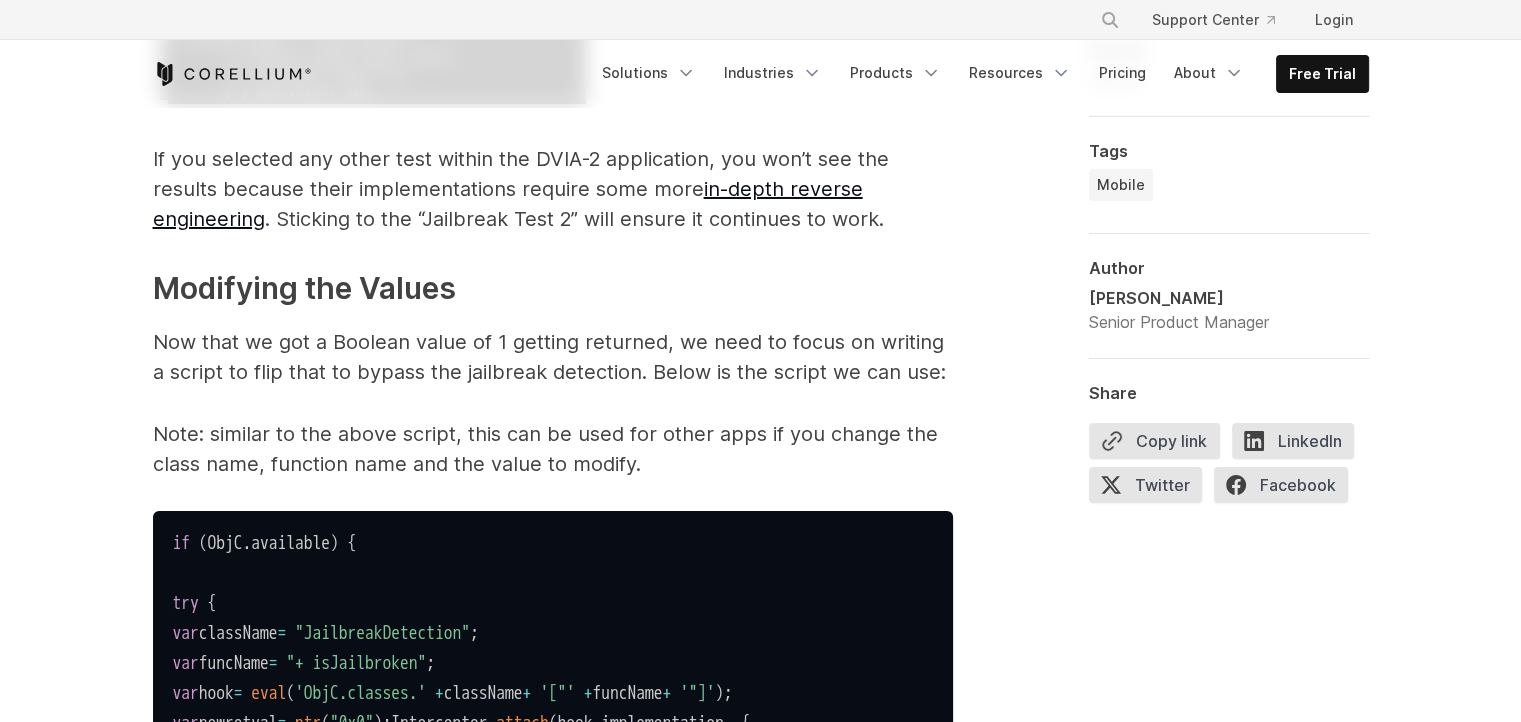 scroll, scrollTop: 7320, scrollLeft: 0, axis: vertical 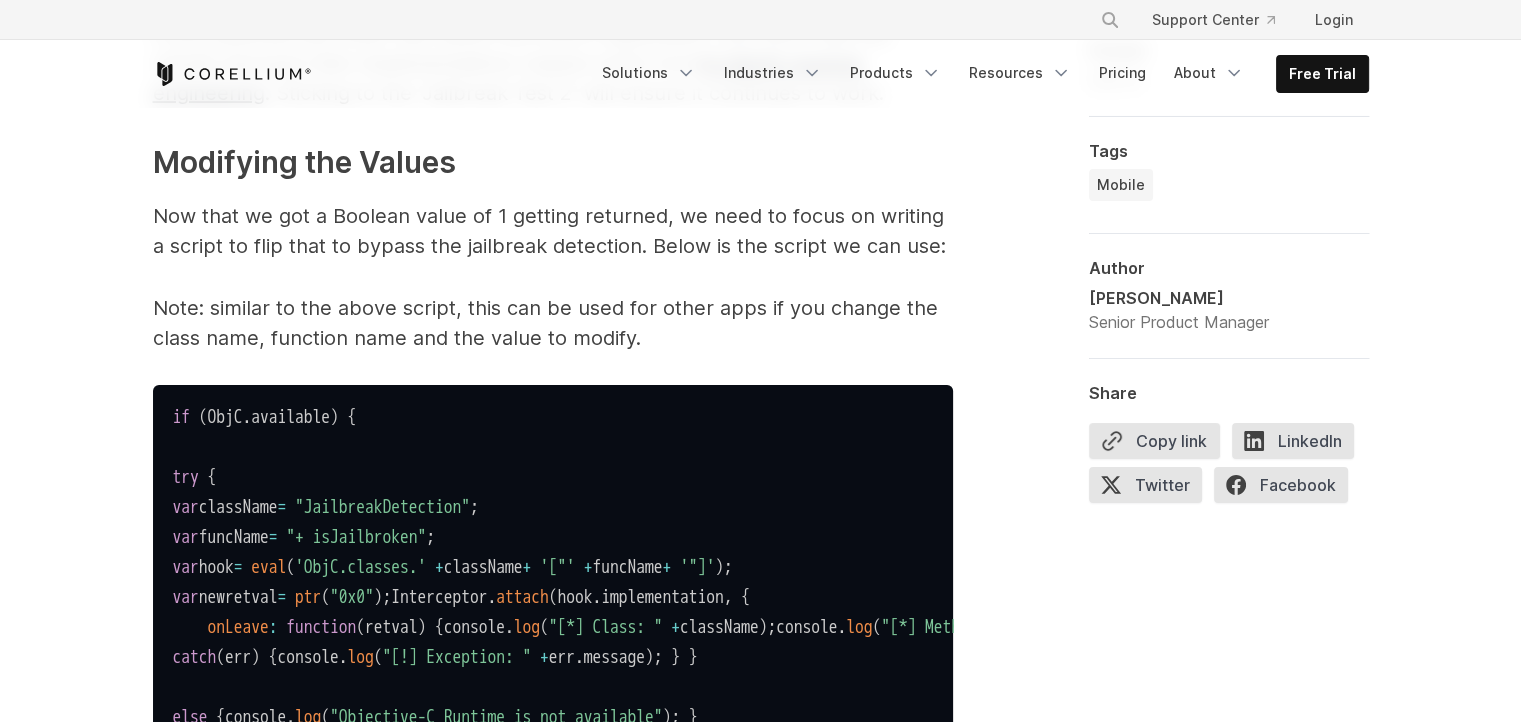 click on "We need to run this script against the DVIA-2 application in the Frida console within" at bounding box center [516, -1388] 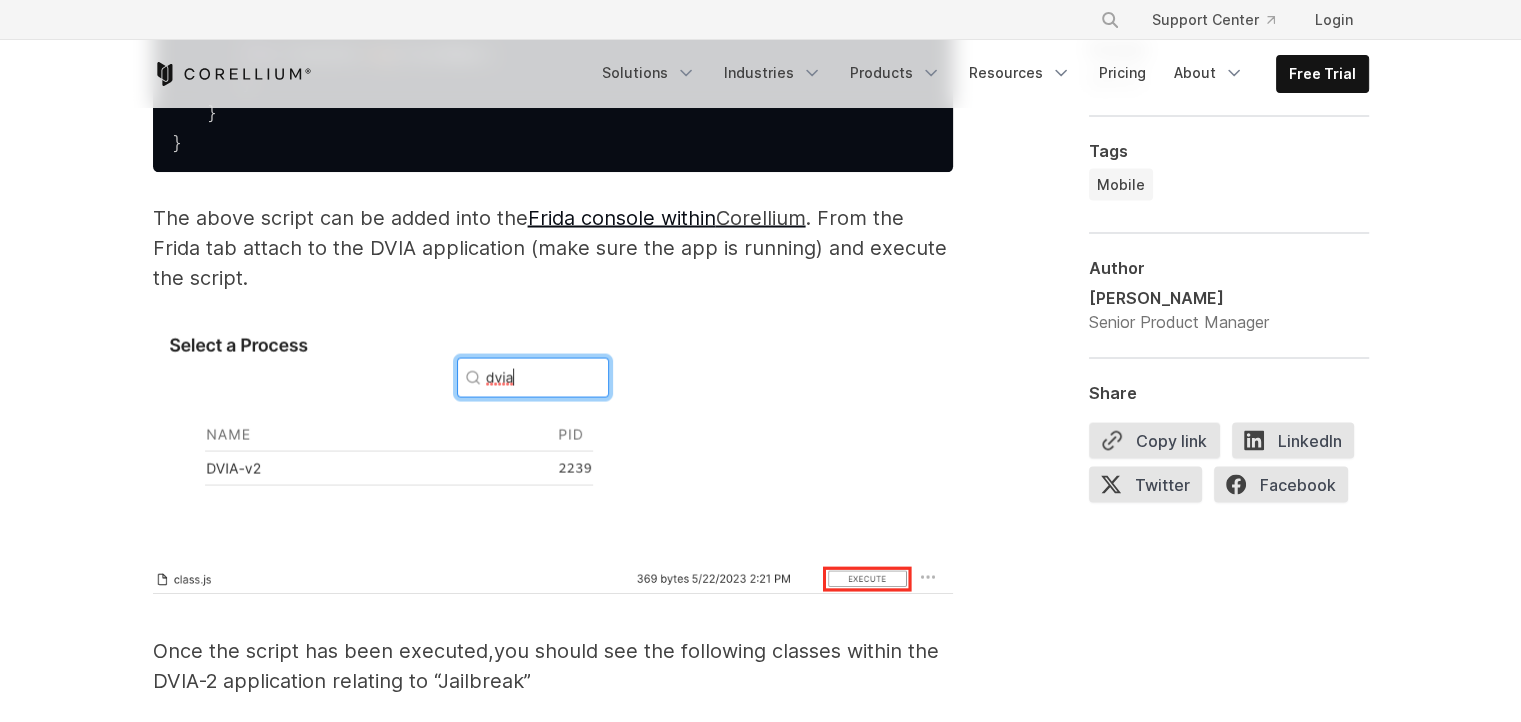 scroll, scrollTop: 3720, scrollLeft: 0, axis: vertical 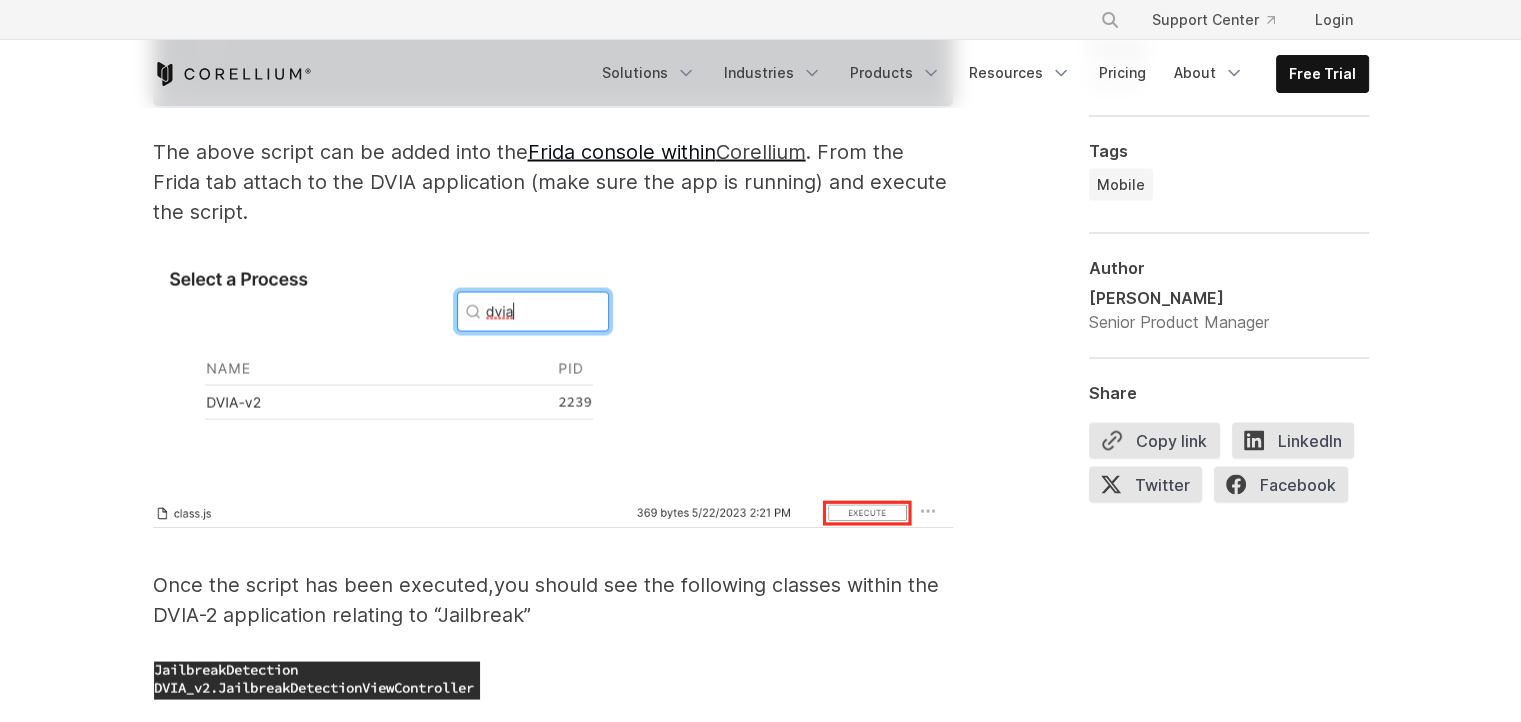 click on "The first thing we need to do is identify the classes within the DVIA application that are responsible for jailbreak detection. The following [PERSON_NAME] script can be used to either dump all class names (if the search field is blank) or search for a specific search time like I am below (looking for Jailbreak)." at bounding box center (553, -496) 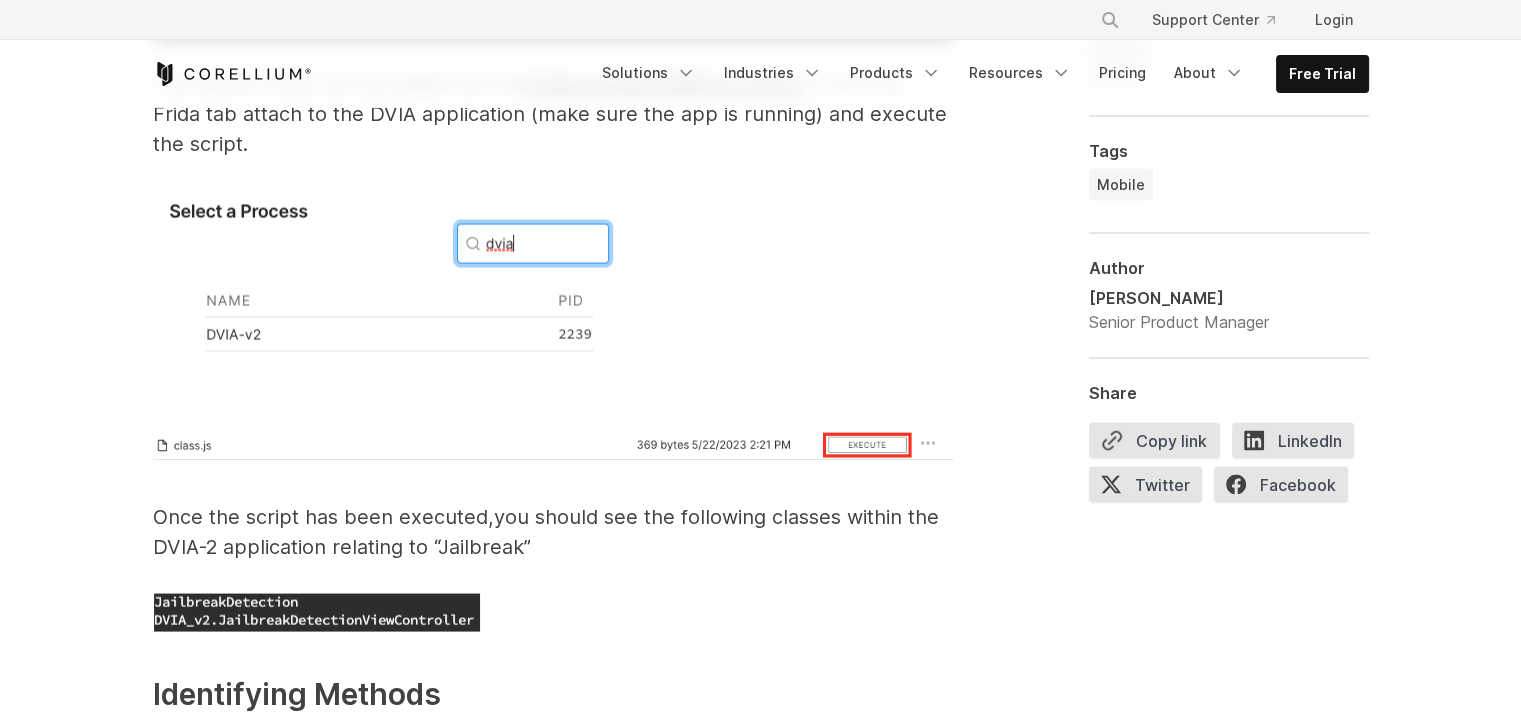scroll, scrollTop: 3720, scrollLeft: 0, axis: vertical 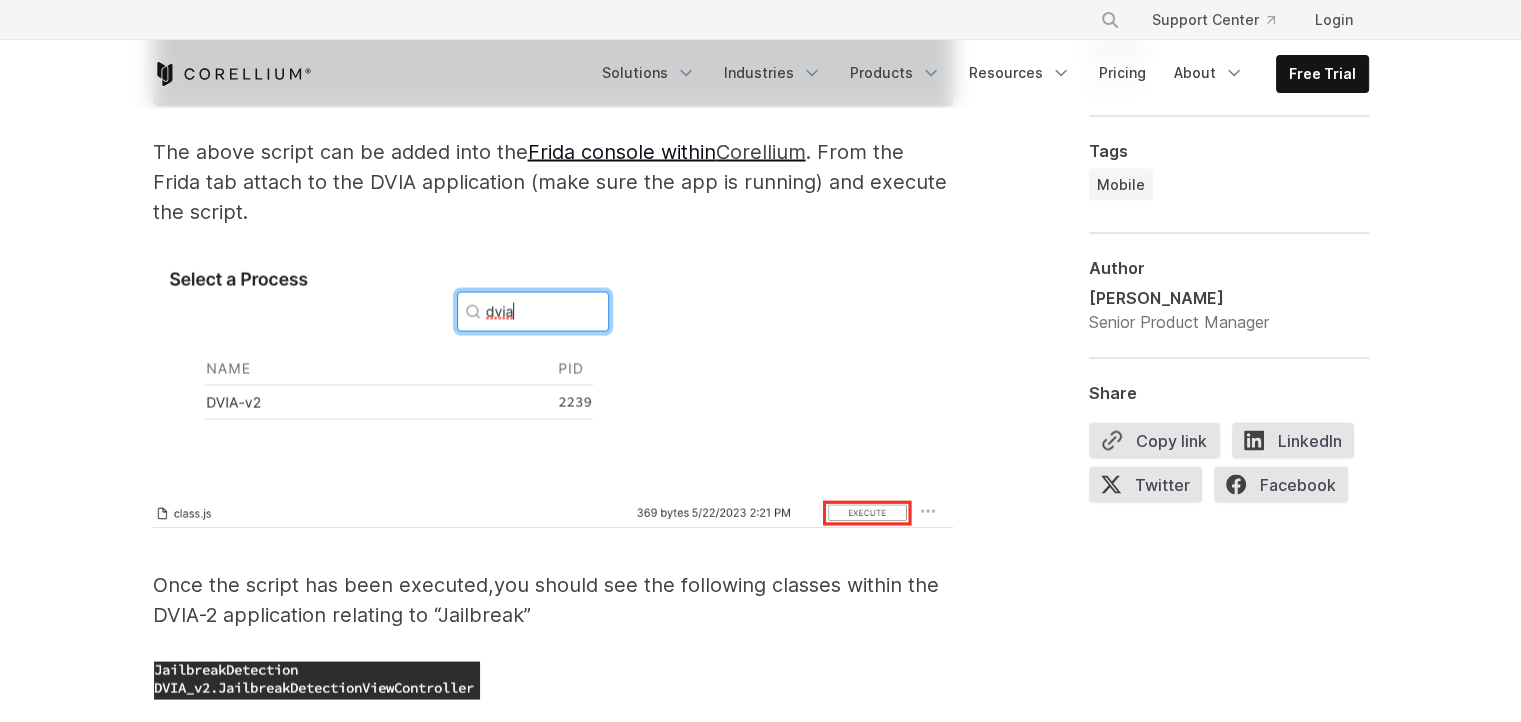 click on "var" at bounding box center [186, -372] 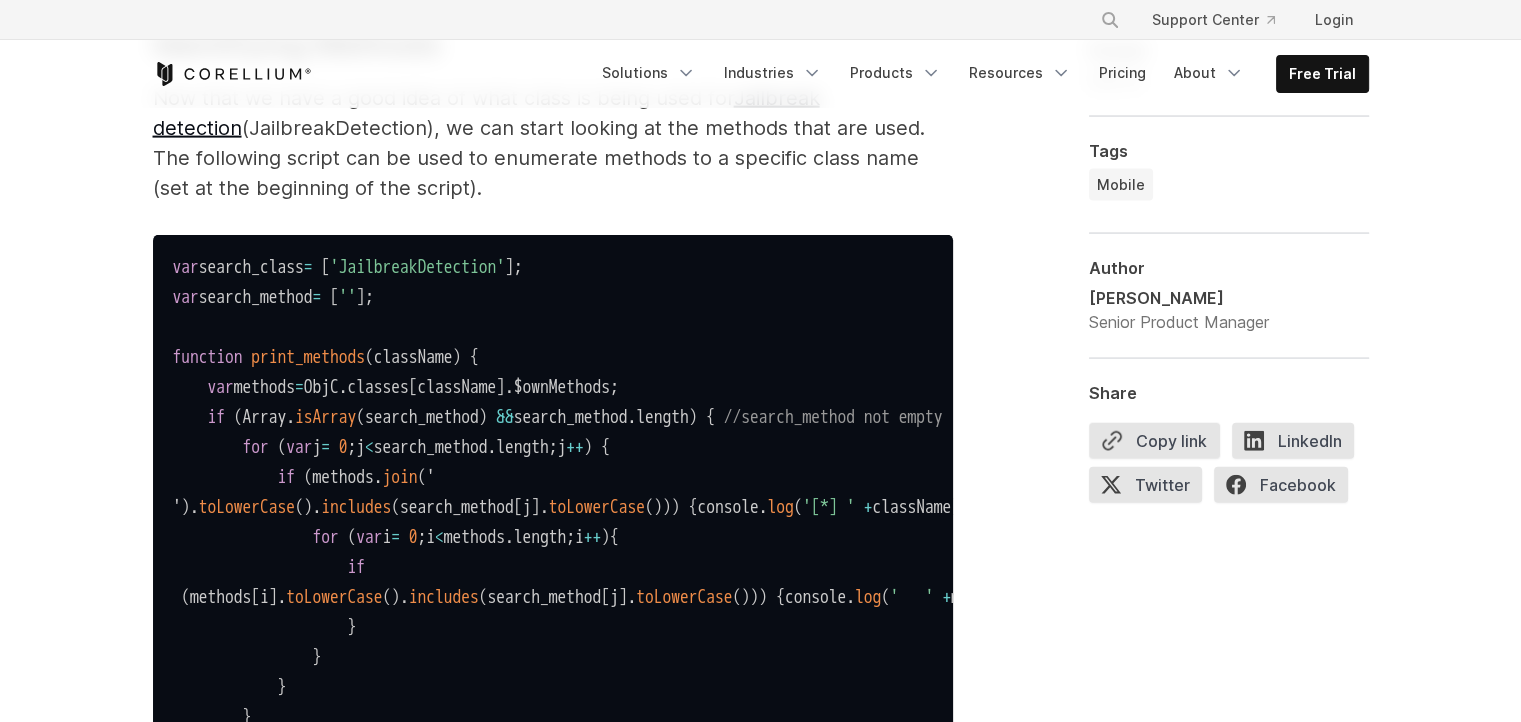 scroll, scrollTop: 4440, scrollLeft: 0, axis: vertical 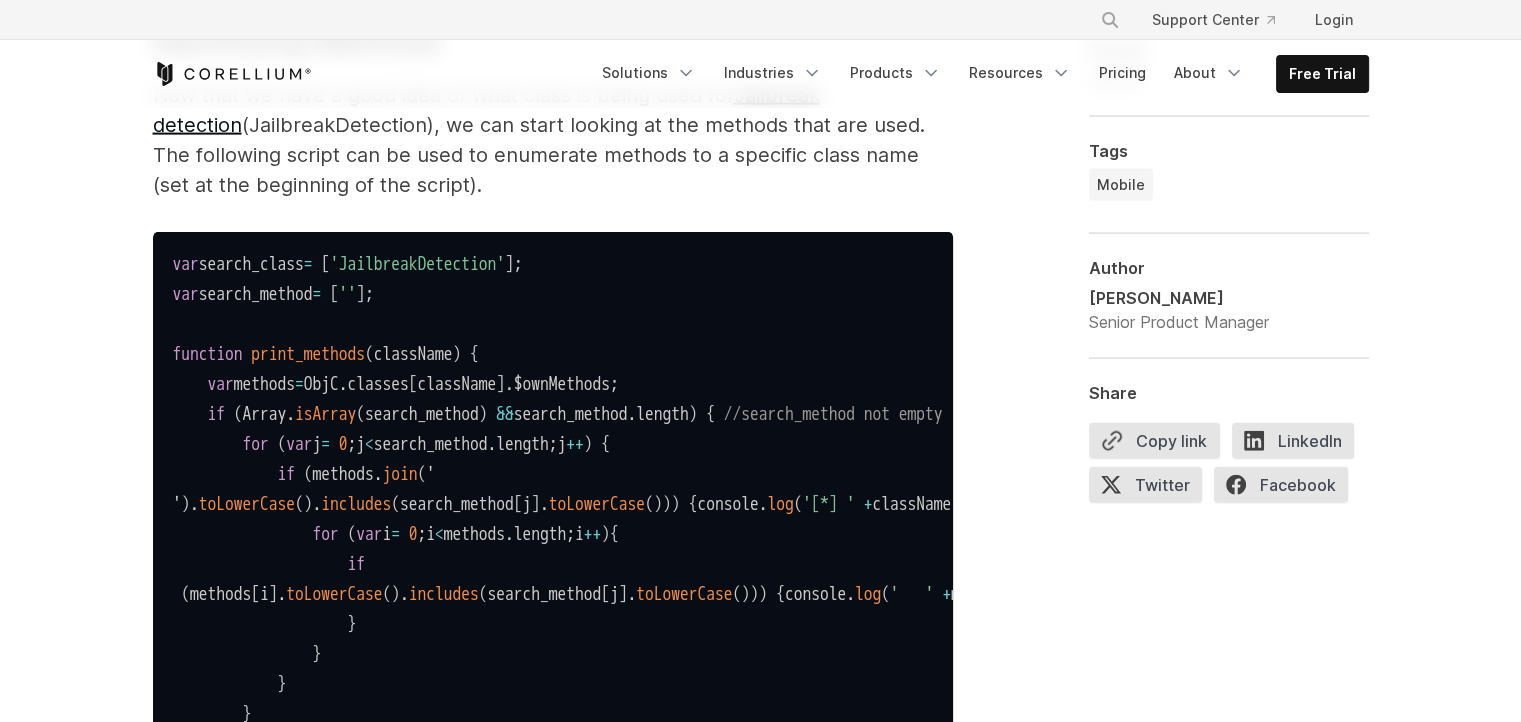 drag, startPoint x: 191, startPoint y: 357, endPoint x: 690, endPoint y: 338, distance: 499.3616 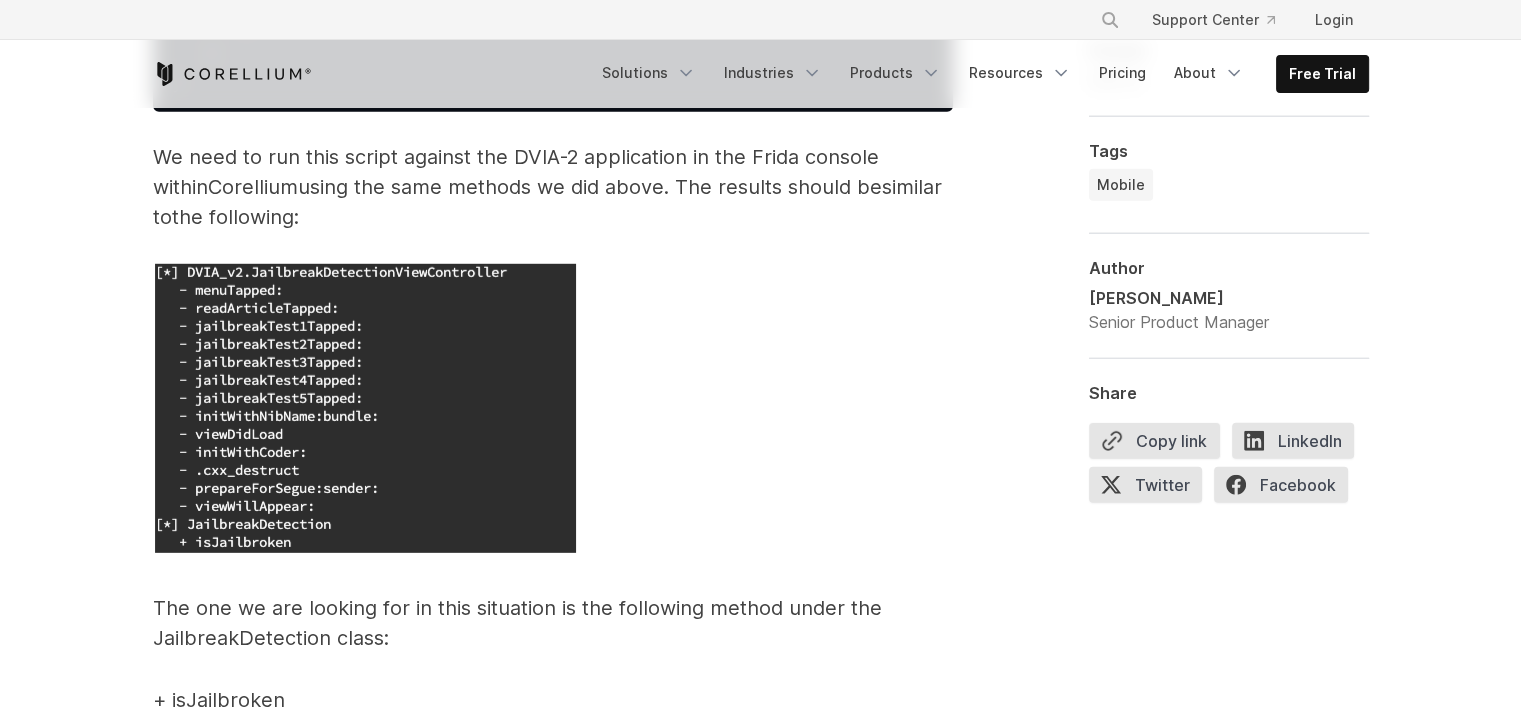 scroll, scrollTop: 5400, scrollLeft: 0, axis: vertical 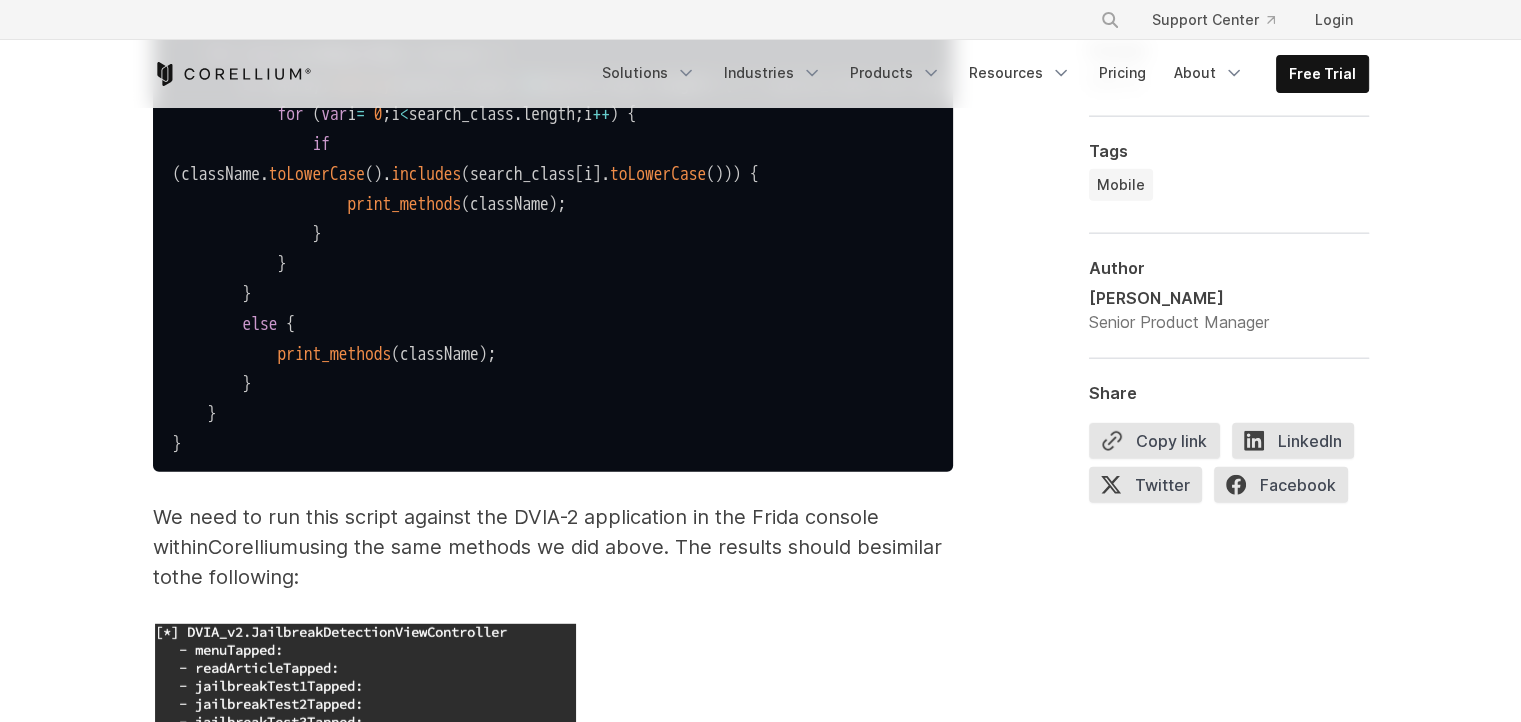 click on "var  search_class  =   [ 'JailbreakDetection' ] ;
var  search_method  =   [ '' ] ;
function   print_methods ( className )   {
var  methods  =  ObjC . classes [ className ] . $ownMethods ;
if   ( Array . isArray ( search_method )   &&  search_method . length )   {   //search_method not empty
for   ( var  j  =   0 ;  j  <  search_method . length ;  j ++ )   {
if   ( methods . join ( '
' ) . toLowerCase ( ) . includes ( search_method [ j ] . toLowerCase ( ) ) )   {
console . log ( '[*] '   +  className ) ;
for   ( var  i  =   0 ;  i  <  methods . length ;  i ++ ) {
if
( methods [ i ] . toLowerCase ( ) . includes ( search_method [ j ] . toLowerCase ( ) ) )   {
console . log ( '   '   +  methods [ i ] ) ;
}
}
}
}
}
else   {
console . log ( '[*] '   +  className ) ;
var =  ObjC" at bounding box center [619, -127] 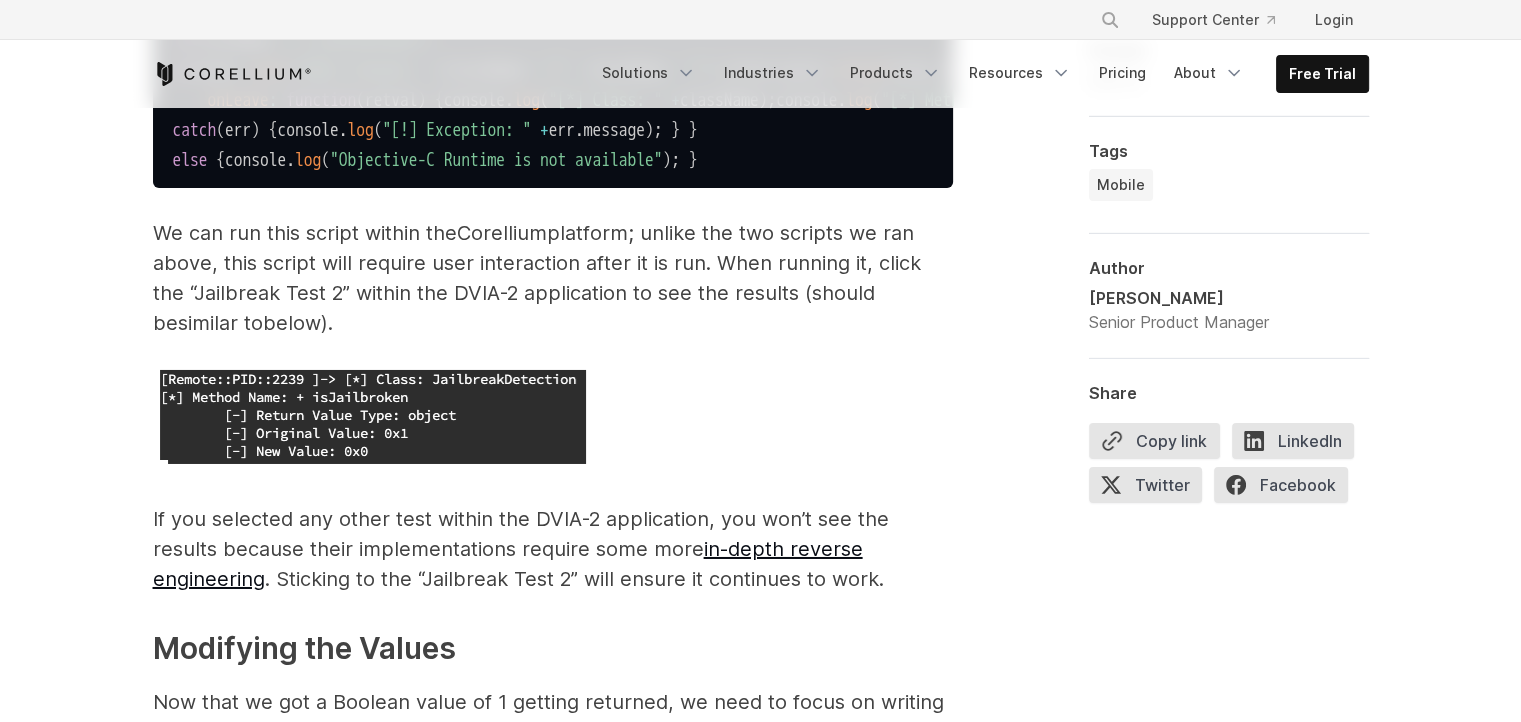 scroll, scrollTop: 6840, scrollLeft: 0, axis: vertical 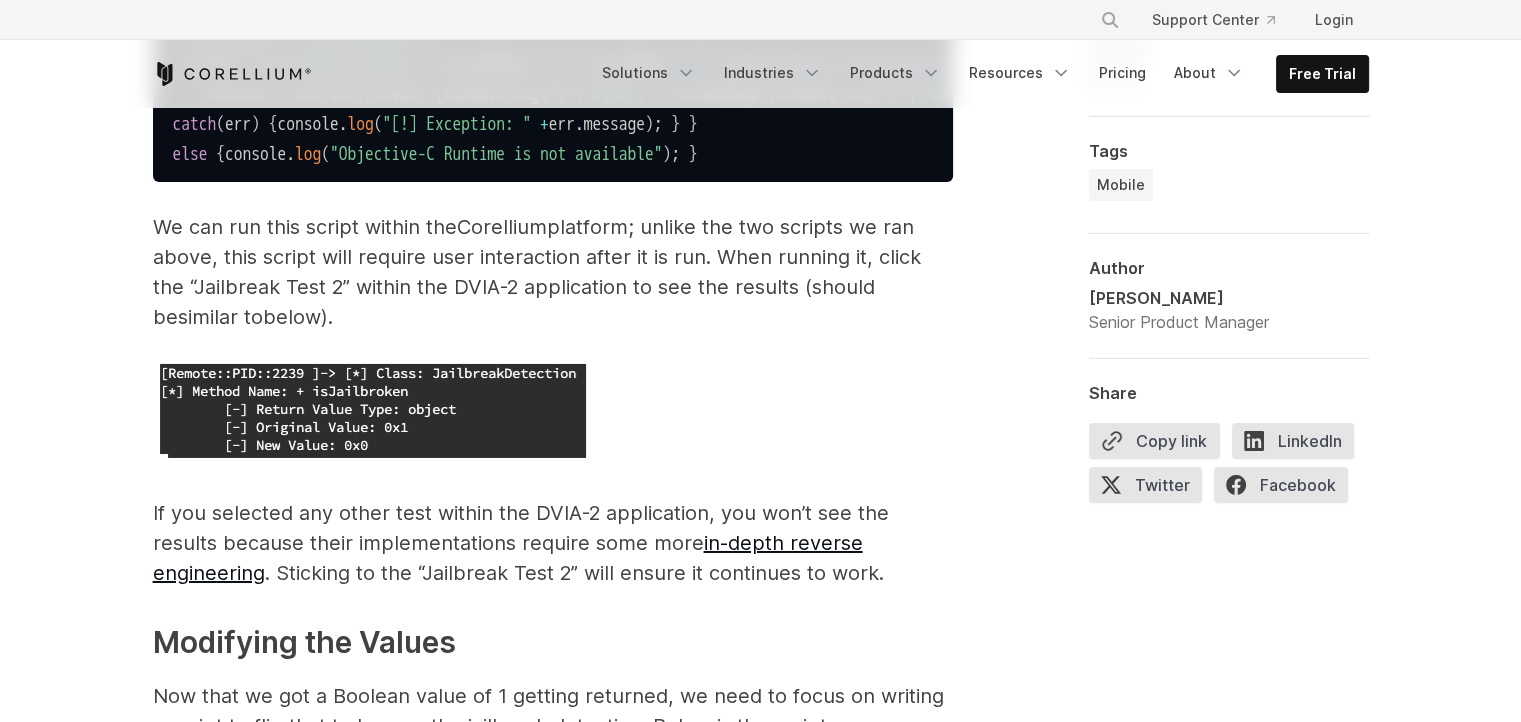 drag, startPoint x: 244, startPoint y: 455, endPoint x: 534, endPoint y: 562, distance: 309.11002 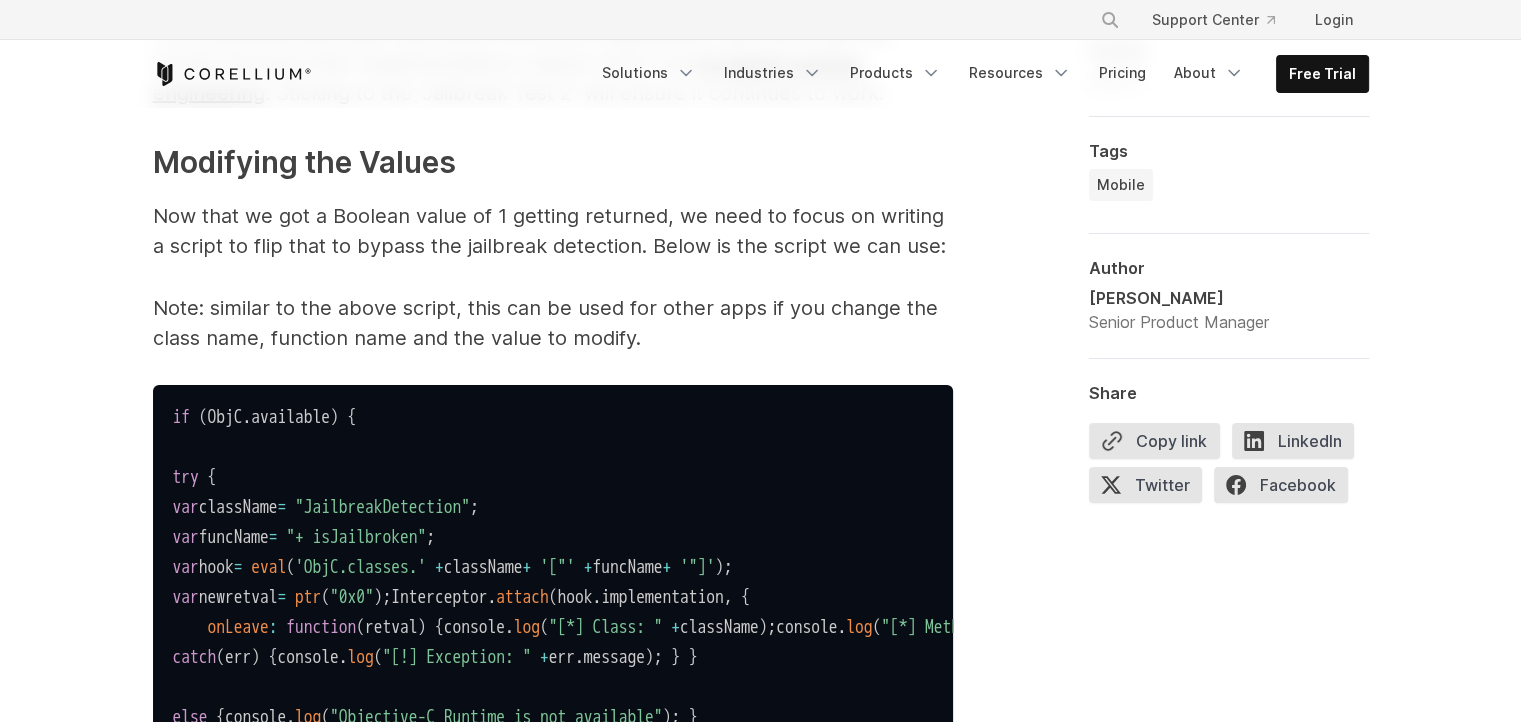 click on "We need to run this script against the DVIA-2 application in the Frida console within  Corellium  using the same methods we did above. The results should be  similar to  the following:" at bounding box center (553, -1373) 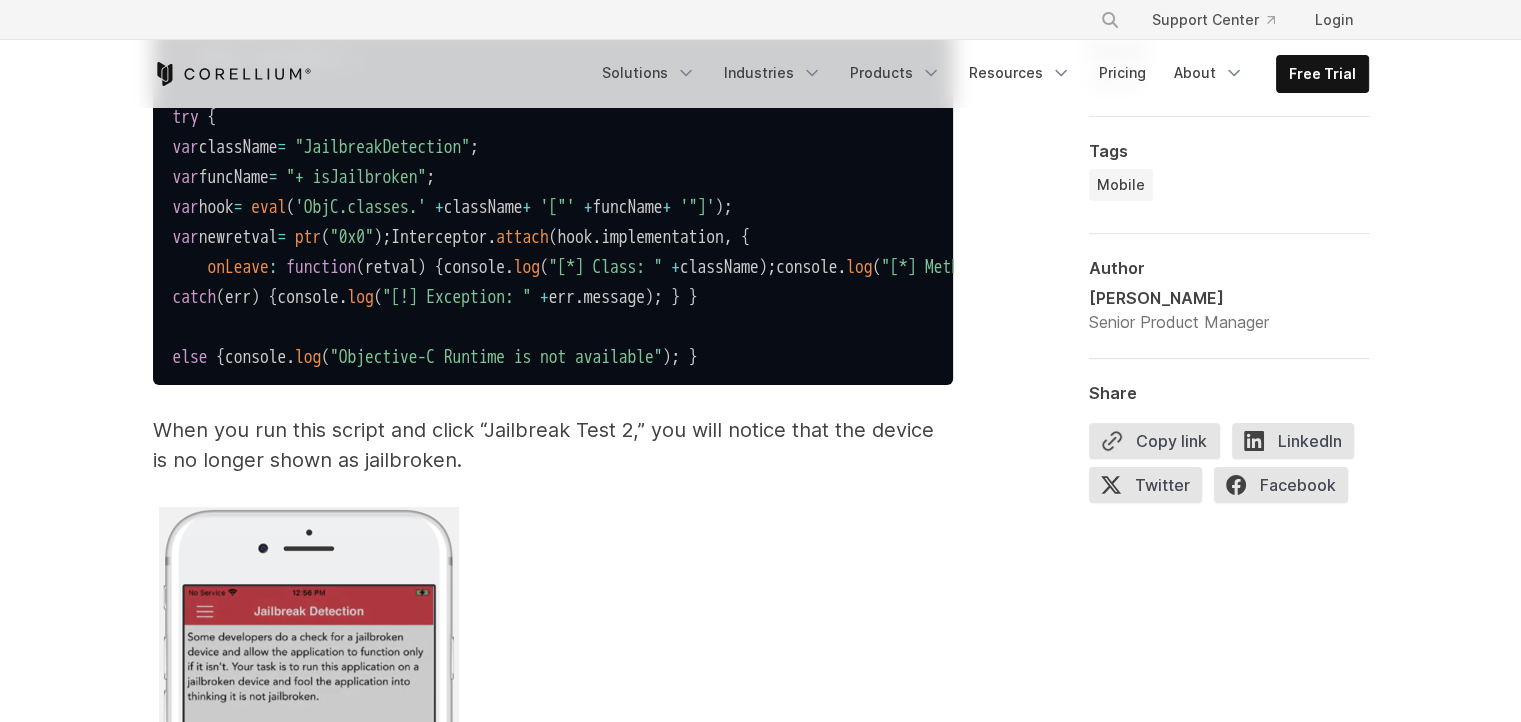 click on "The one we are looking for in this situation is the following method under the JailbreakDetection class:" at bounding box center [517, -1297] 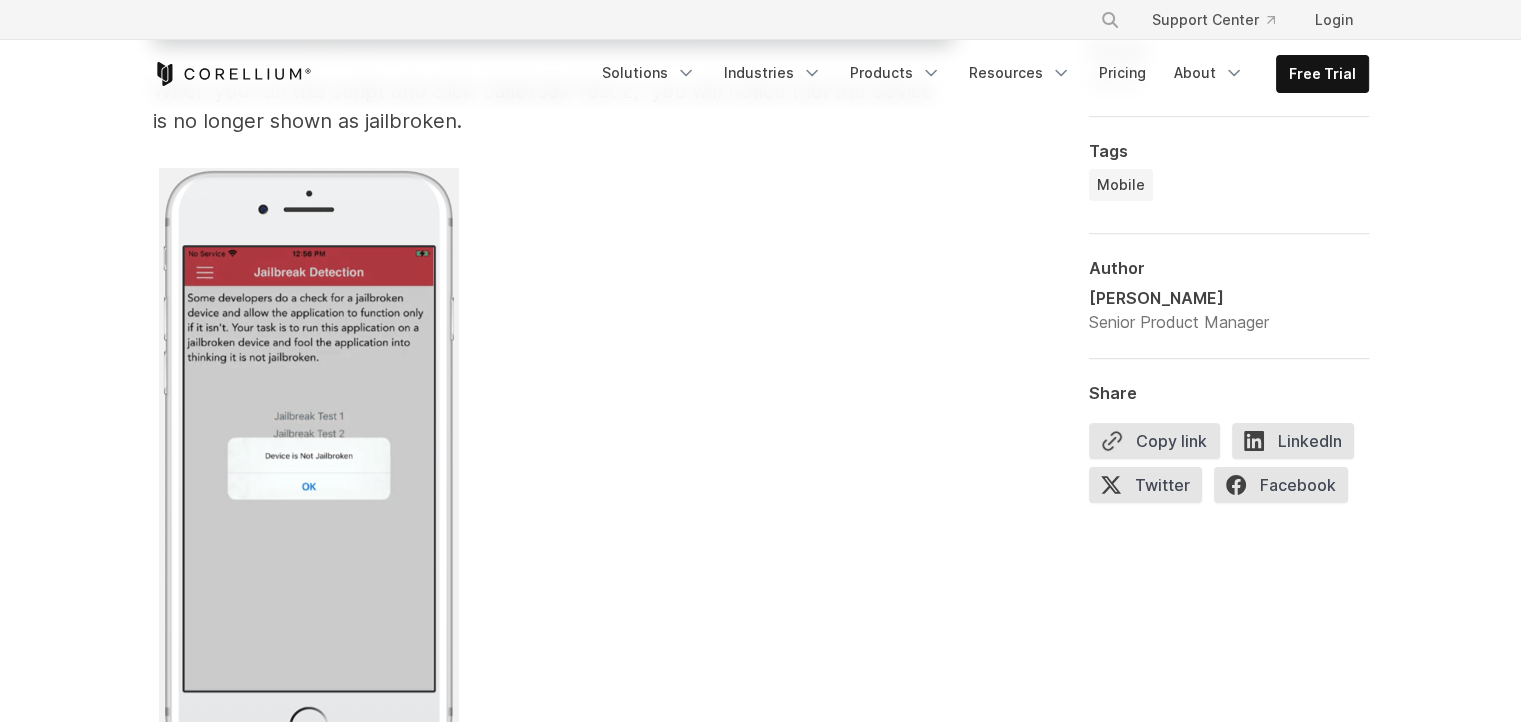 scroll, scrollTop: 8040, scrollLeft: 0, axis: vertical 